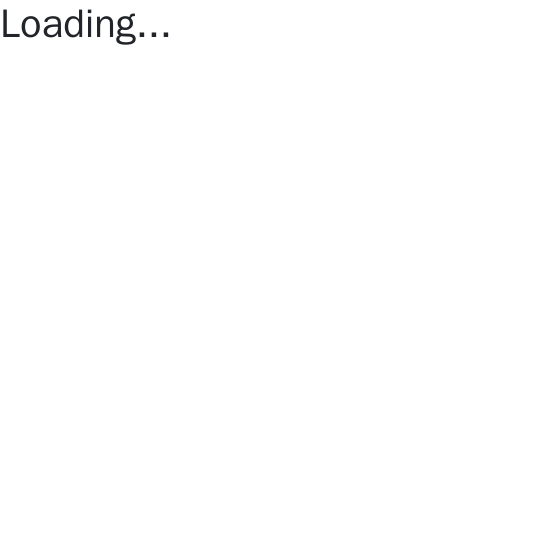 scroll, scrollTop: 0, scrollLeft: 0, axis: both 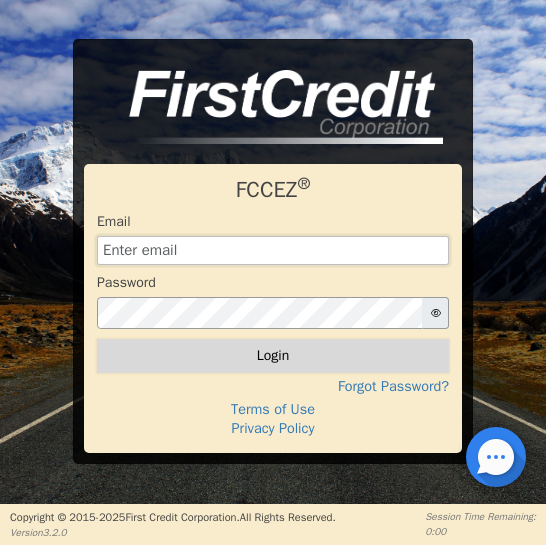 type on "[EMAIL]" 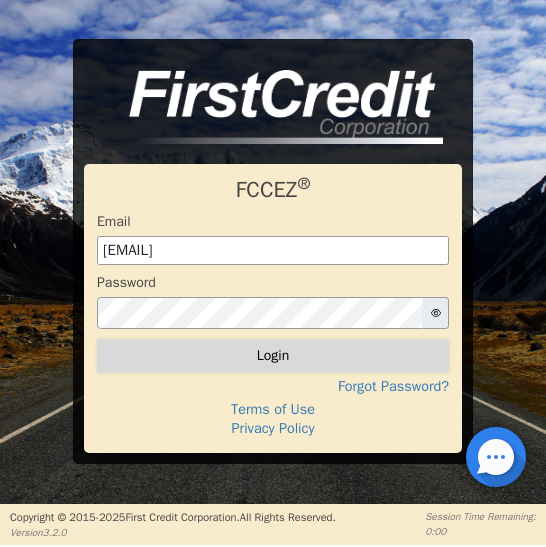 click on "Login" at bounding box center [273, 356] 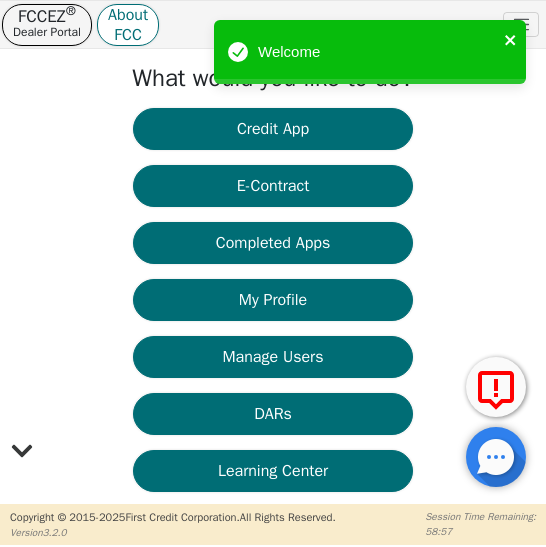 click 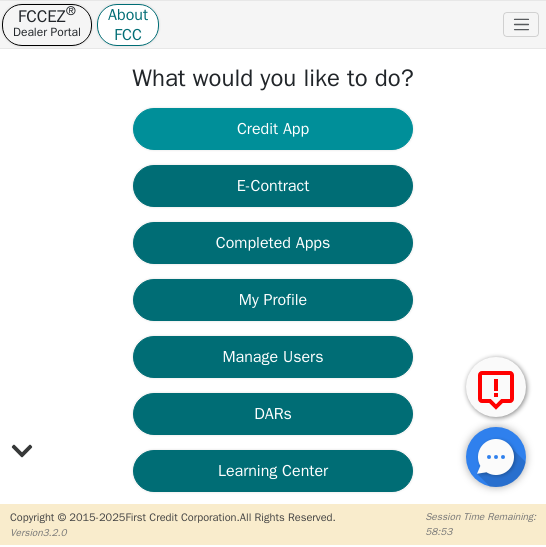 click on "Credit App" at bounding box center [273, 129] 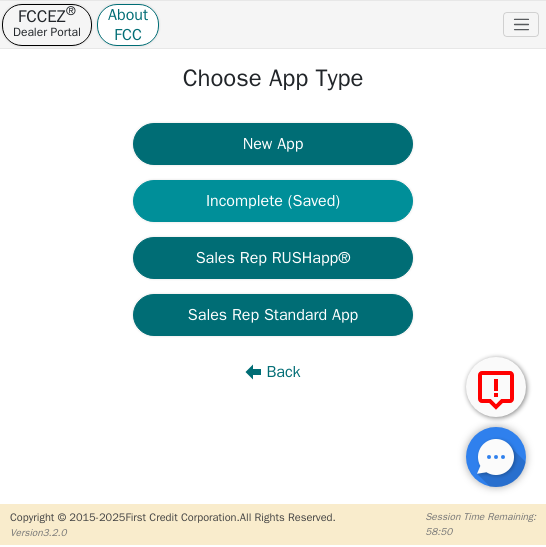 click on "Incomplete (Saved)" at bounding box center (273, 201) 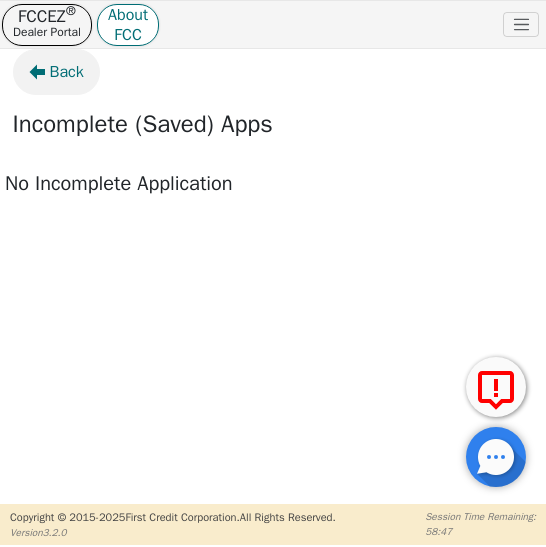 click on "Back" at bounding box center (67, 72) 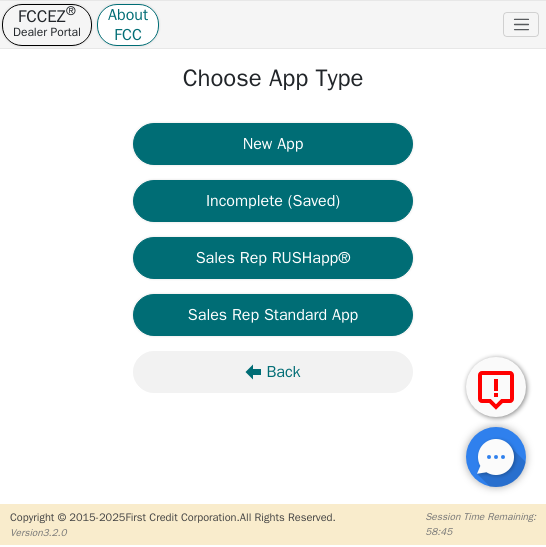click on "Back" at bounding box center [283, 372] 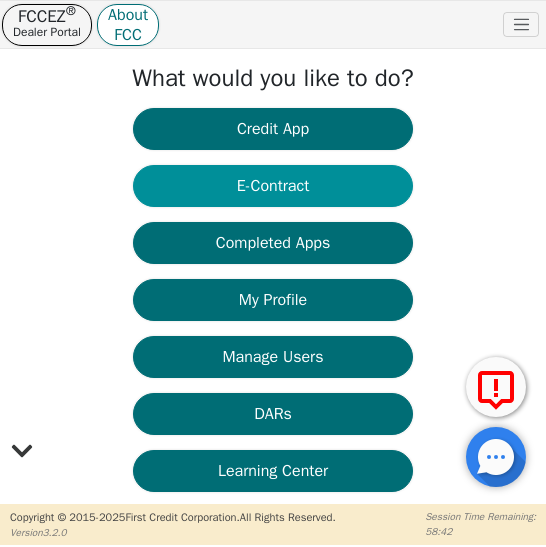 click on "E-Contract" at bounding box center (273, 186) 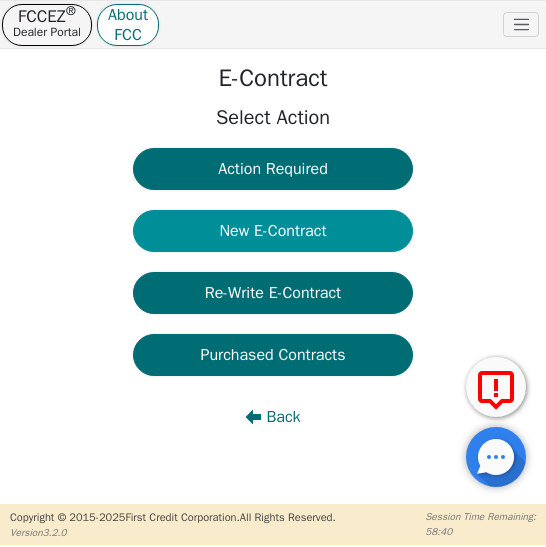 click on "New E-Contract" at bounding box center [273, 231] 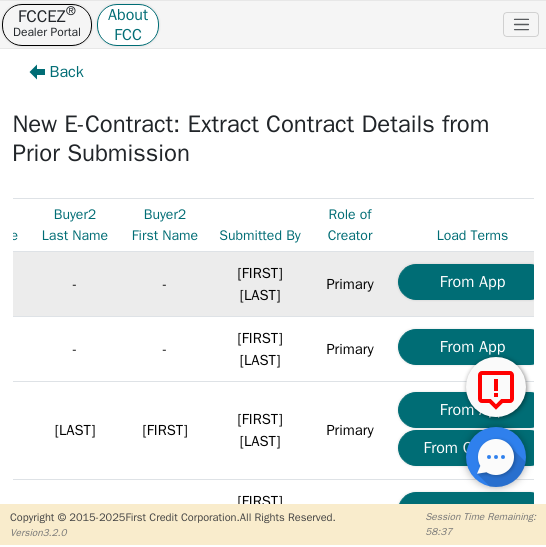 scroll, scrollTop: 0, scrollLeft: 266, axis: horizontal 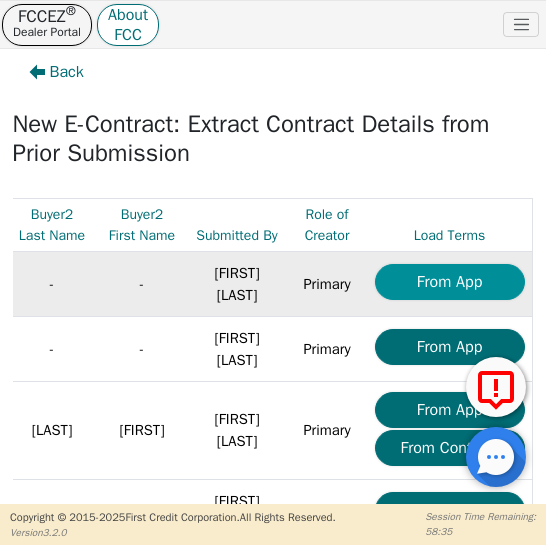 click on "From App" at bounding box center (450, 282) 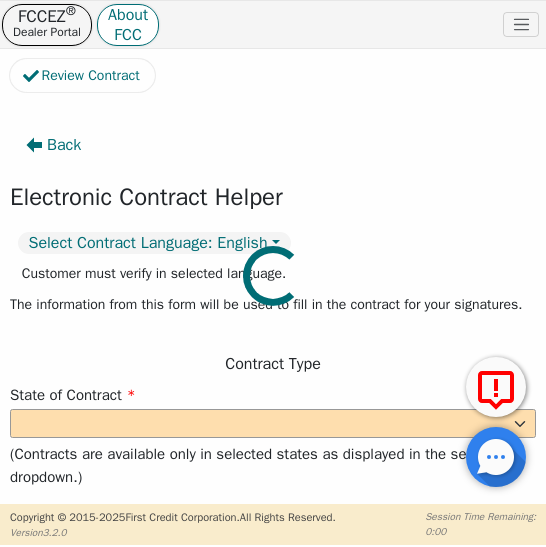 select on "n" 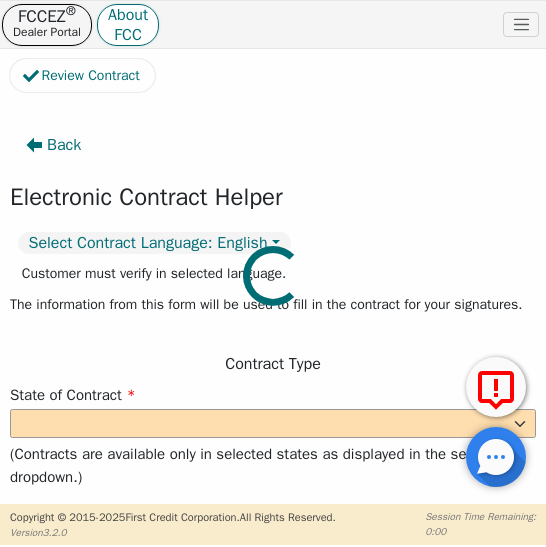 type on "Owner" 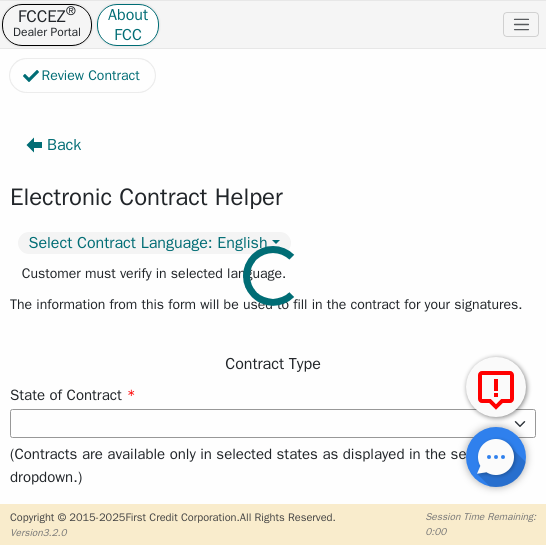 type on "3486.25" 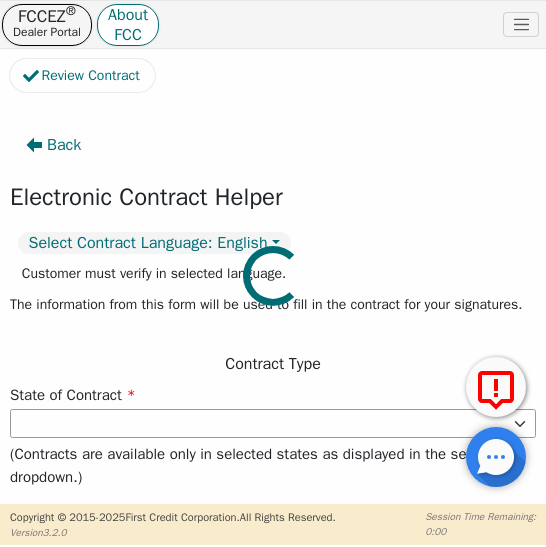 select on "CO" 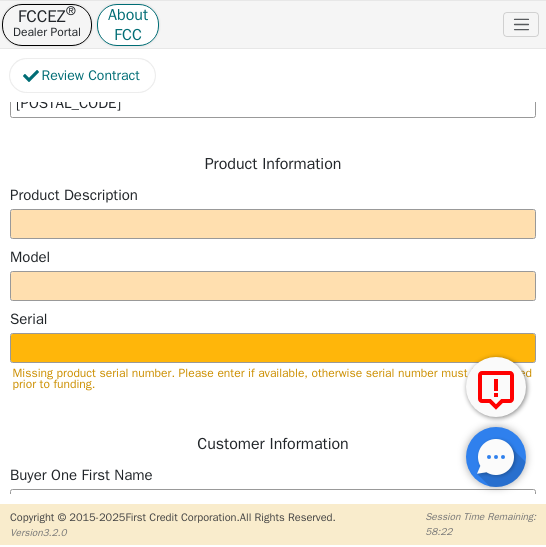 scroll, scrollTop: 988, scrollLeft: 0, axis: vertical 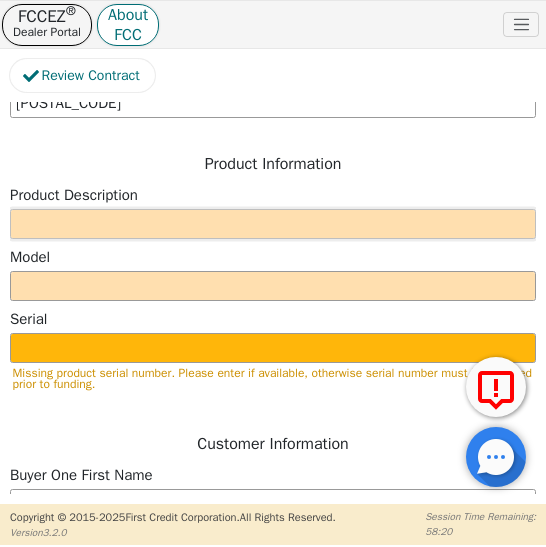 click at bounding box center (273, 224) 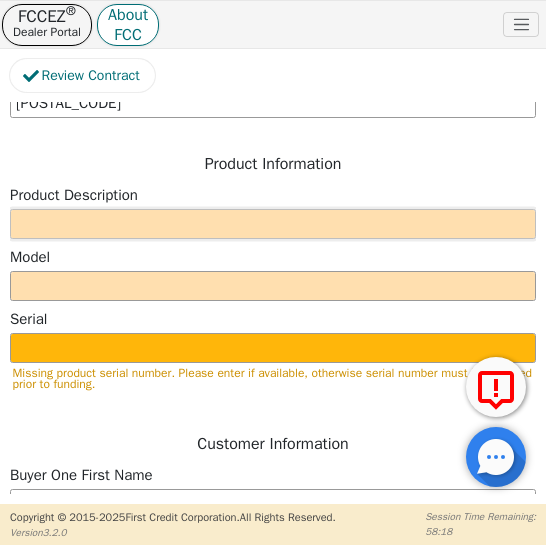 type on "[LAST]" 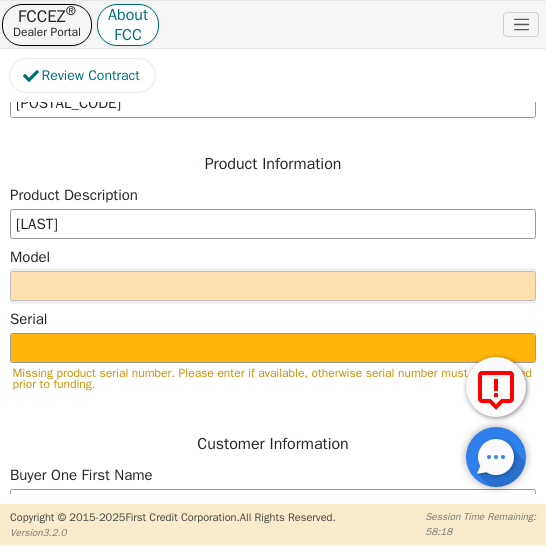 click at bounding box center [273, 286] 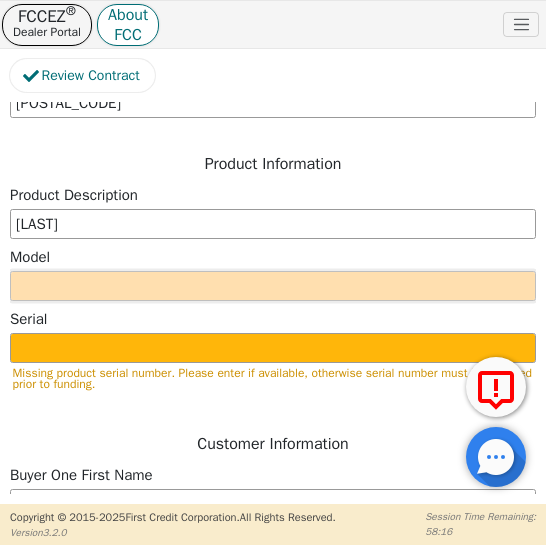 type on "SRX" 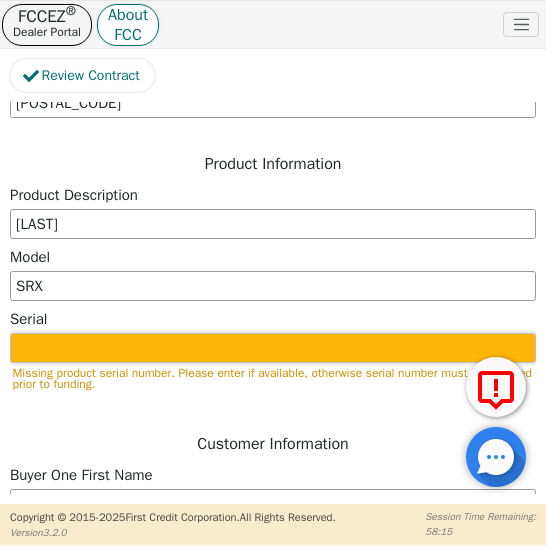 click at bounding box center (273, 348) 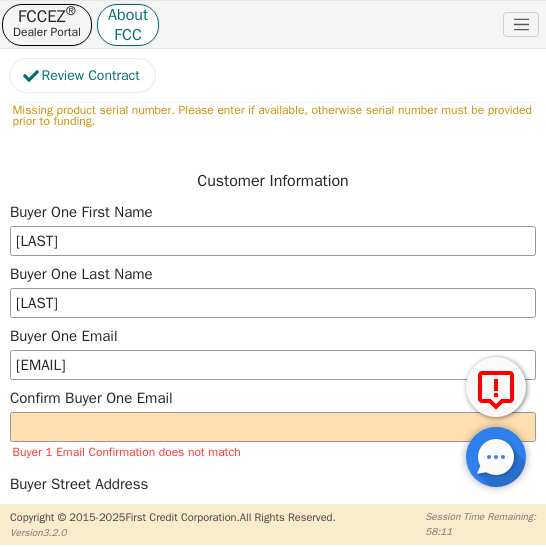 scroll, scrollTop: 972, scrollLeft: 0, axis: vertical 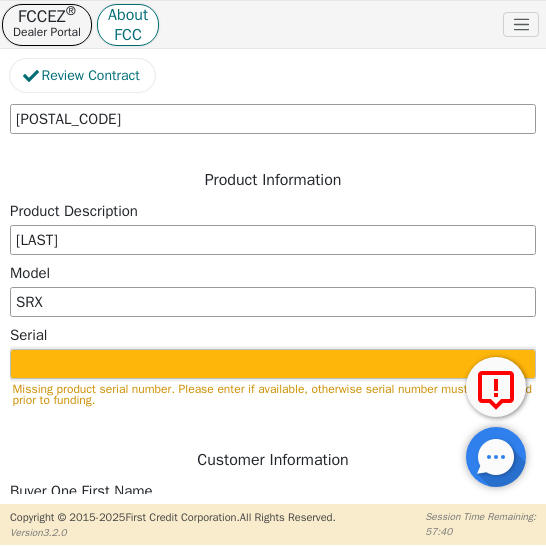 click at bounding box center (273, 364) 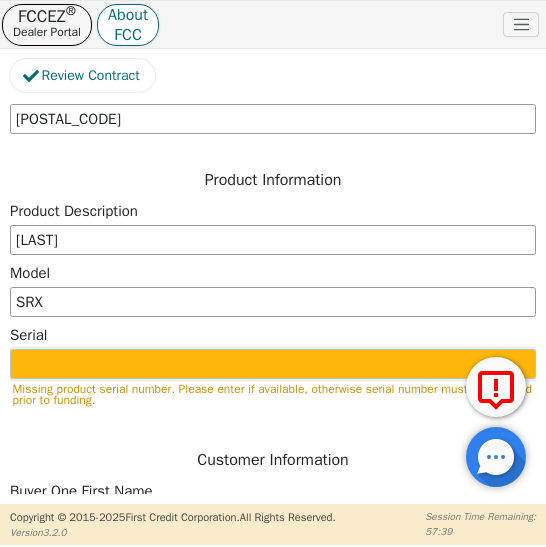 paste on "[NUMBER]" 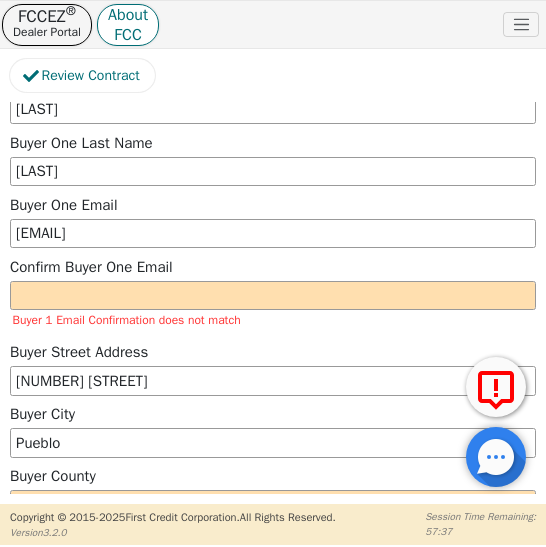 scroll, scrollTop: 1350, scrollLeft: 0, axis: vertical 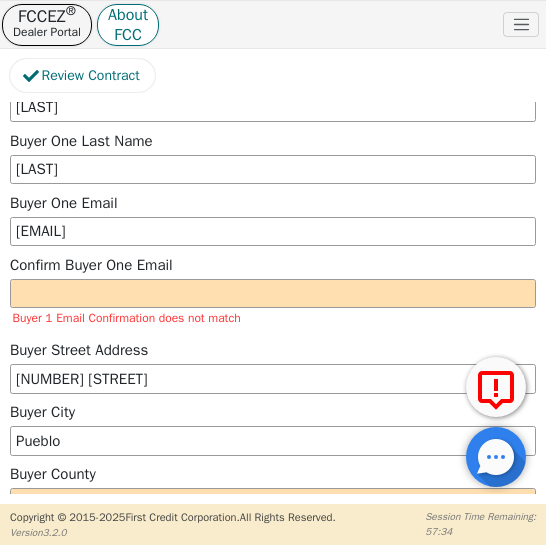 type on "[NUMBER]" 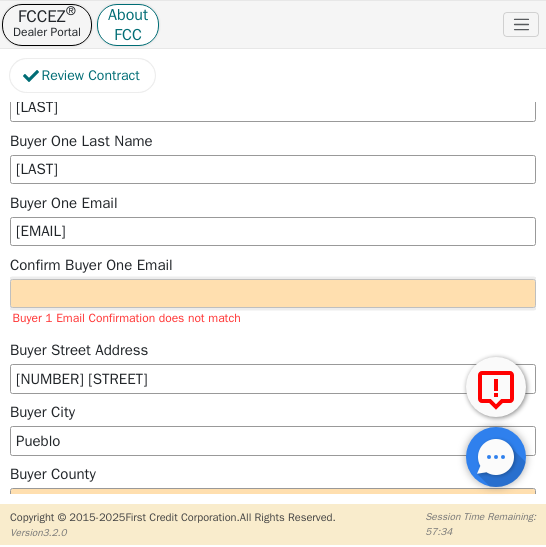 click at bounding box center (273, 294) 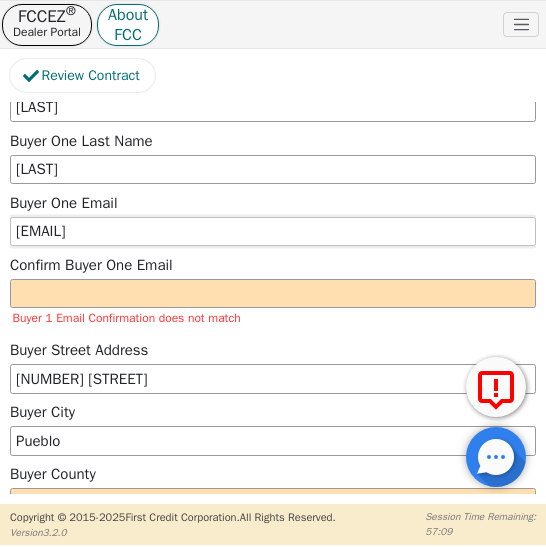 drag, startPoint x: 176, startPoint y: 252, endPoint x: 46, endPoint y: 236, distance: 130.98091 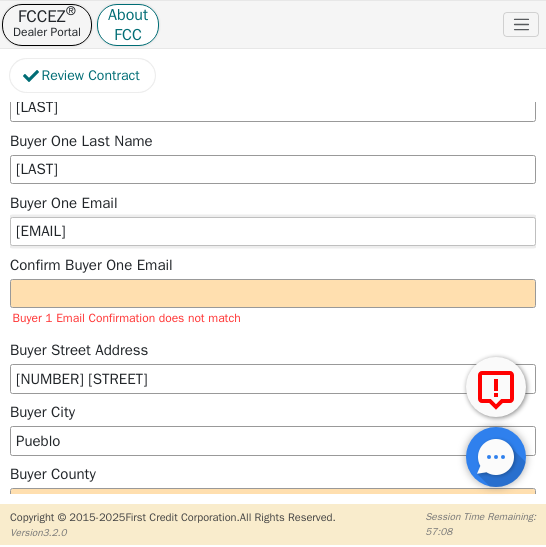 paste on "2you1" 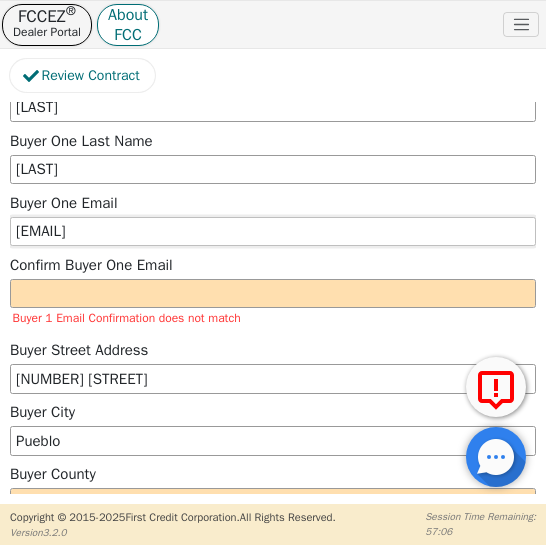 type on "[EMAIL]" 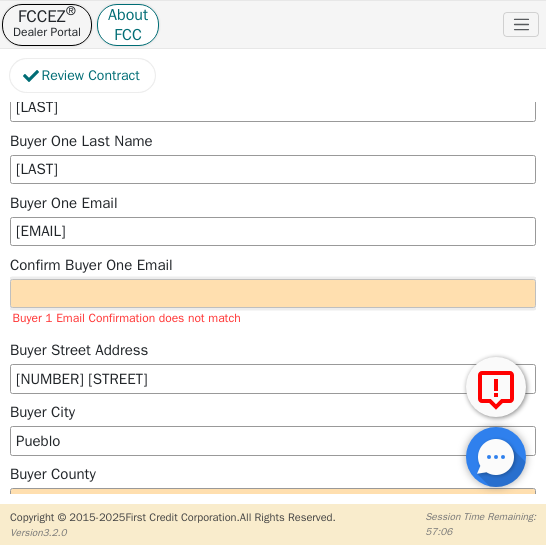 click at bounding box center [273, 294] 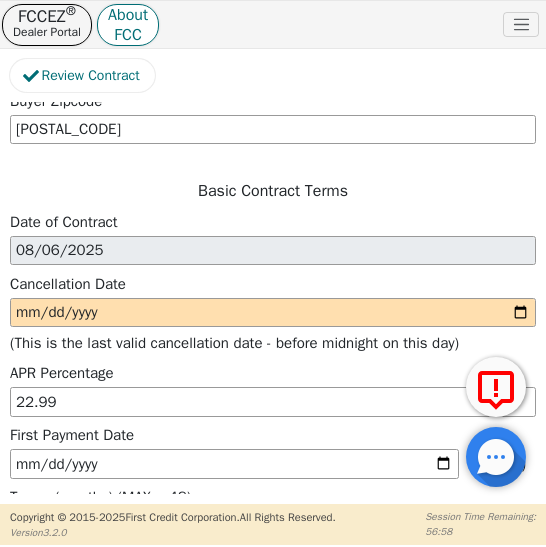 scroll, scrollTop: 1838, scrollLeft: 0, axis: vertical 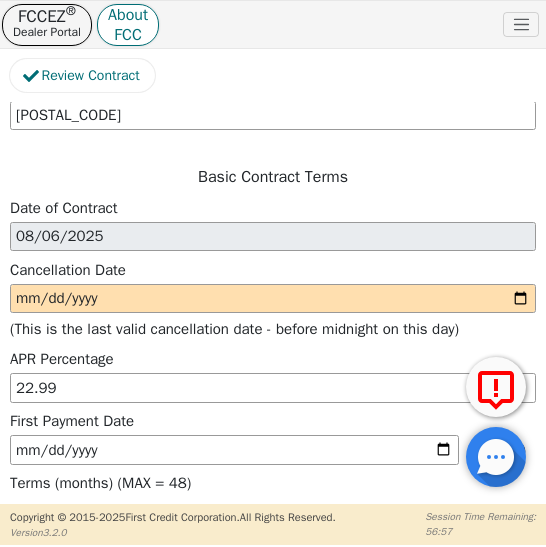 type on "[EMAIL]" 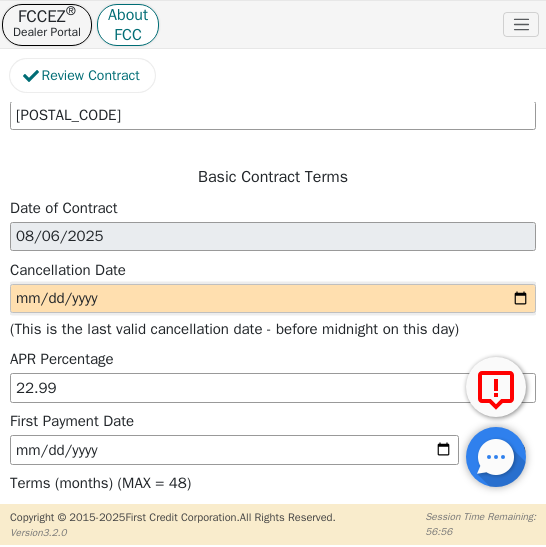 click at bounding box center (273, 299) 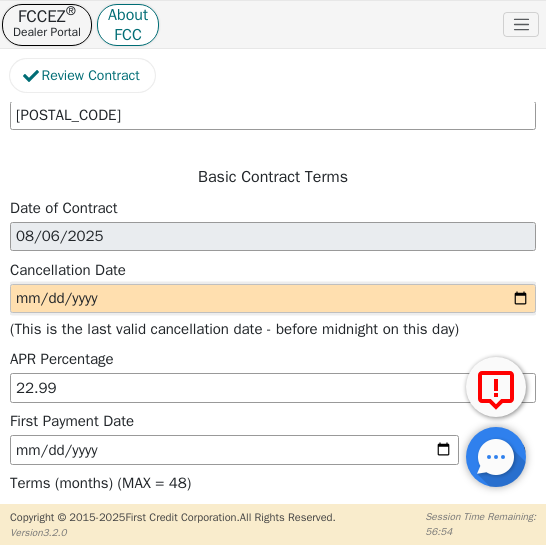 click at bounding box center [273, 299] 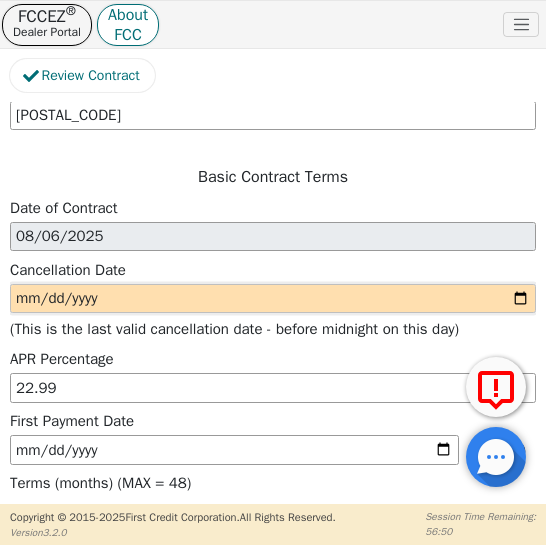 type on "[DATE]" 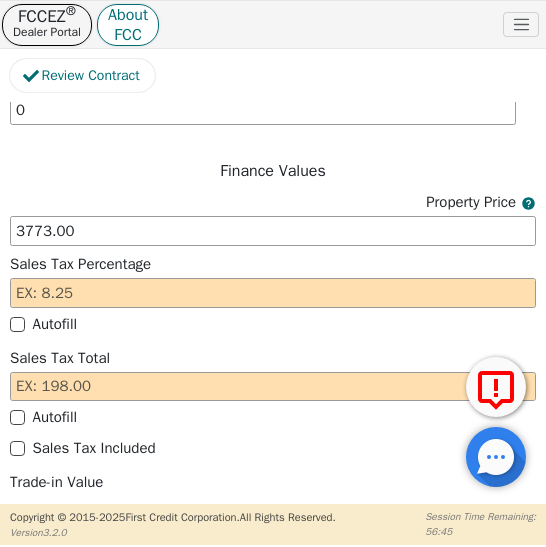 scroll, scrollTop: 2303, scrollLeft: 0, axis: vertical 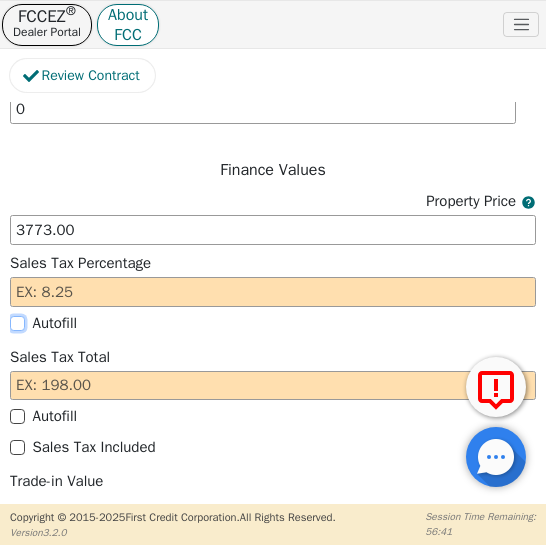 click on "Autofill" at bounding box center (17, 323) 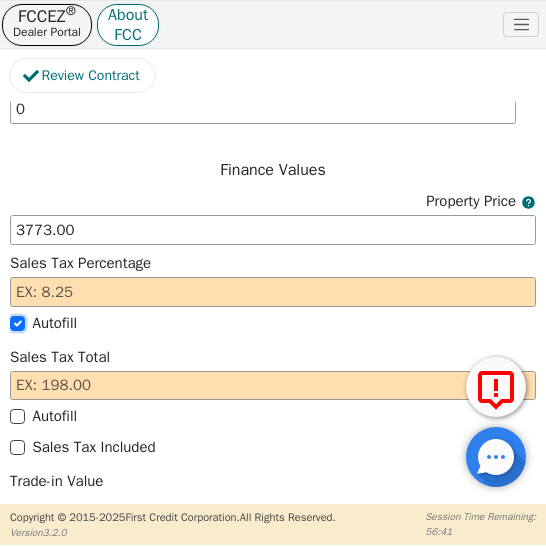 checkbox on "true" 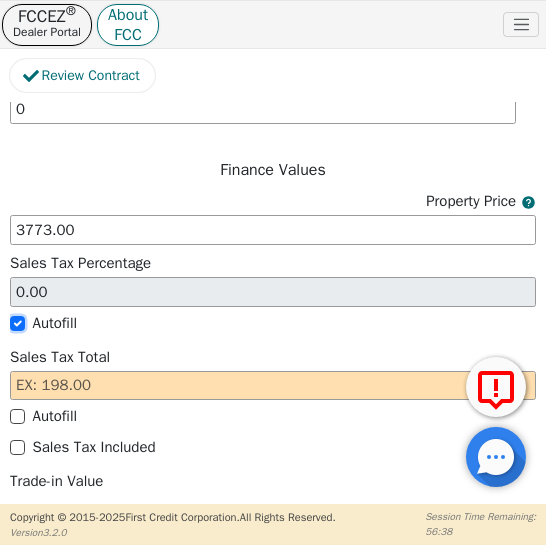 click on "Autofill" at bounding box center [17, 323] 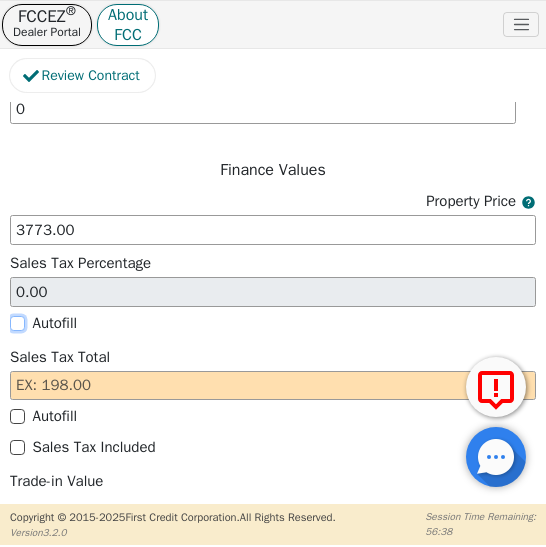 checkbox on "false" 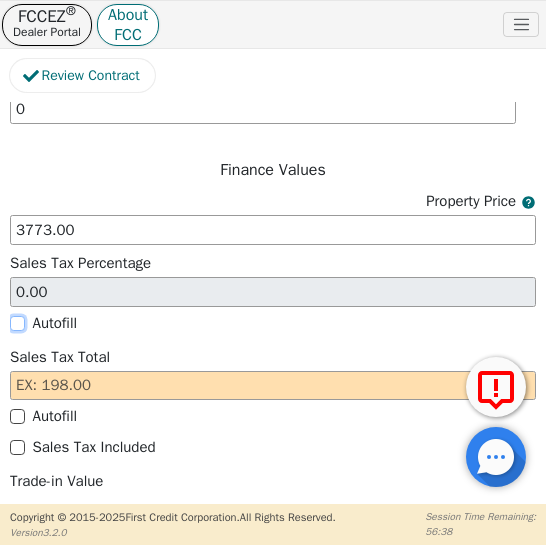 type 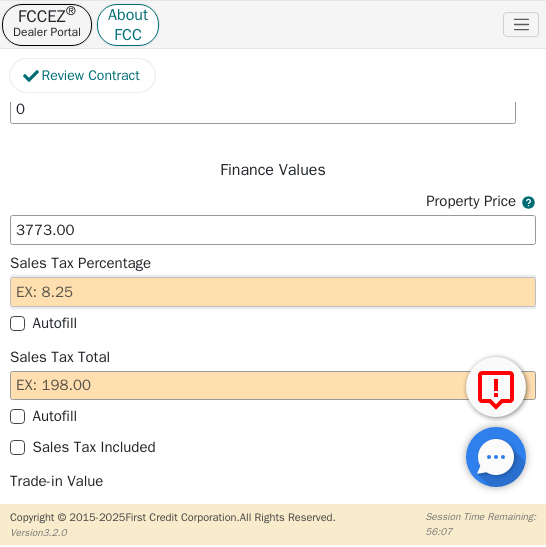 click at bounding box center [273, 292] 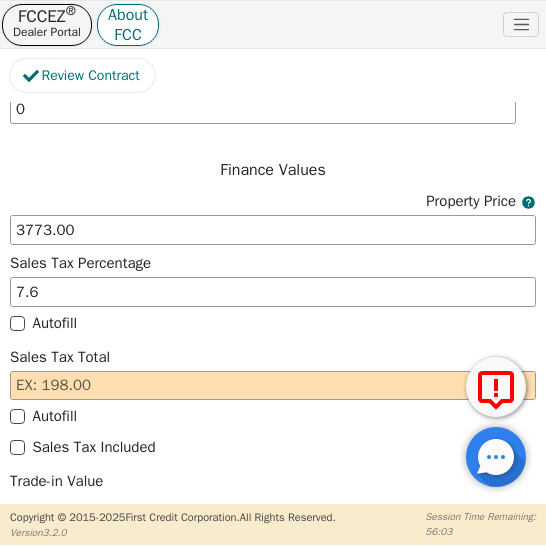 type on "7.60" 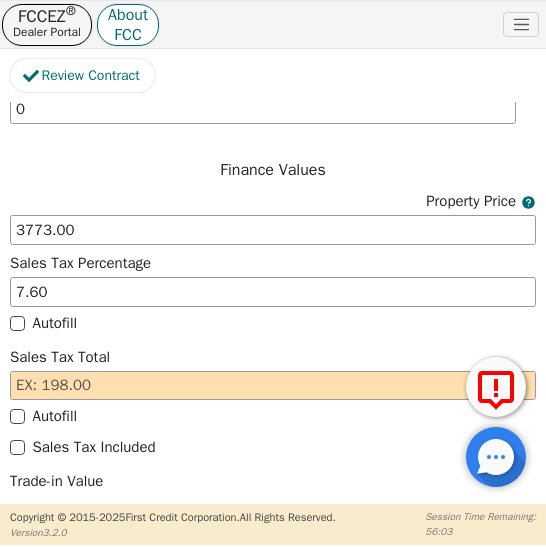 click on "Sales Tax Total" at bounding box center [273, 357] 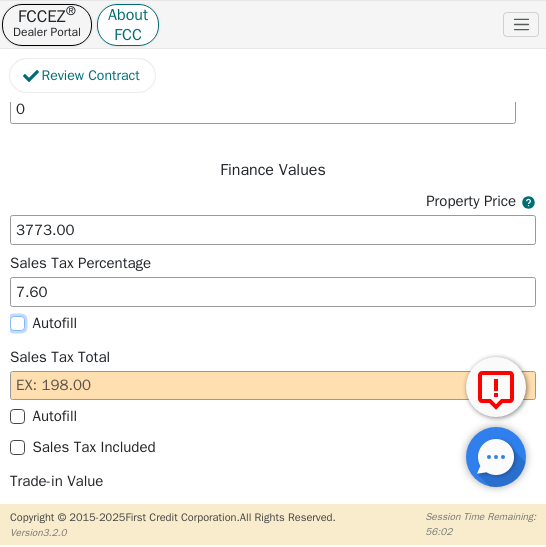 click on "Autofill" at bounding box center [17, 323] 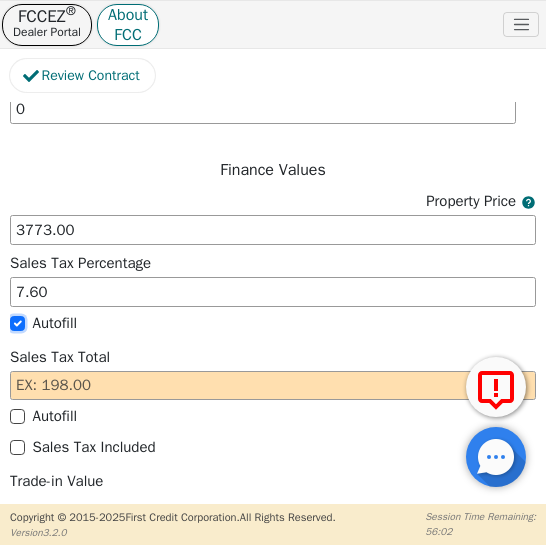 checkbox on "true" 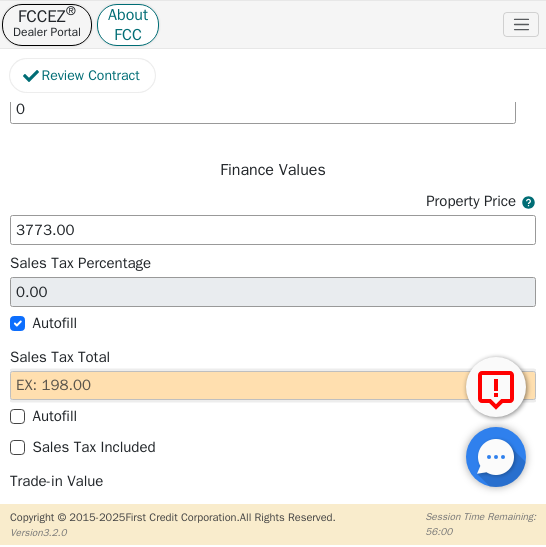 click at bounding box center (273, 386) 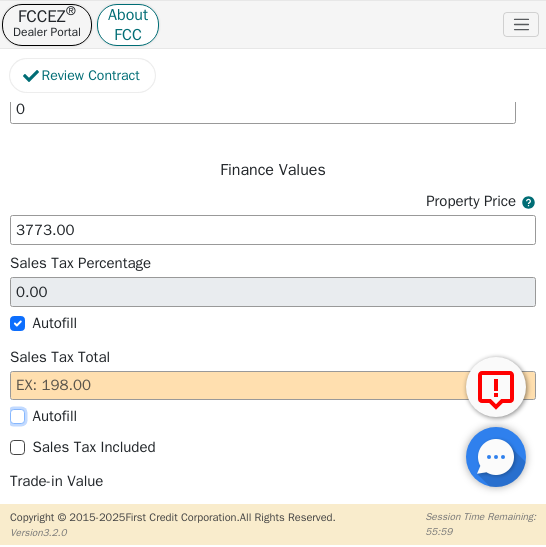 click on "Autofill" at bounding box center (17, 416) 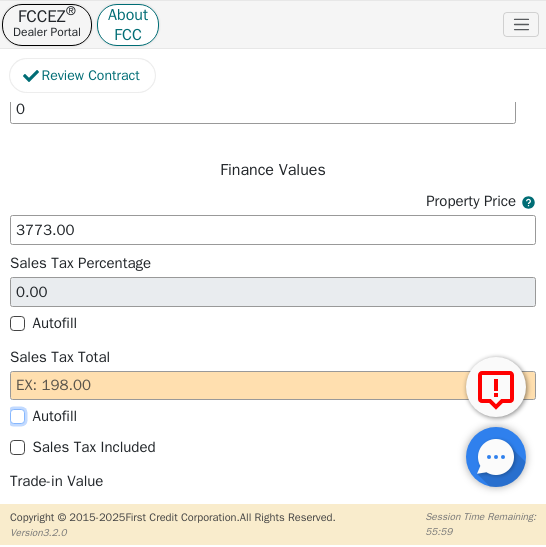 checkbox on "false" 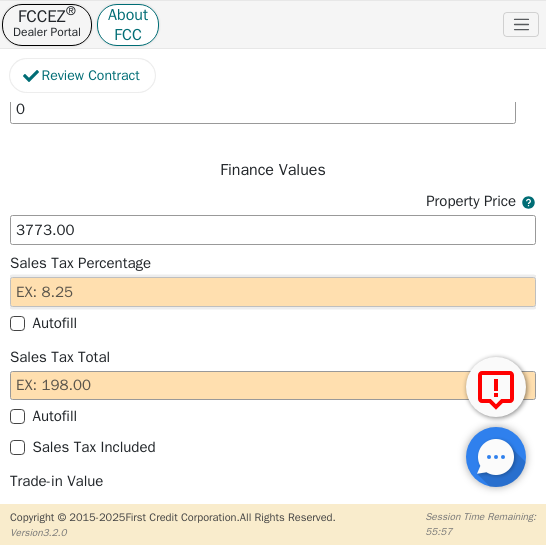 click at bounding box center (273, 292) 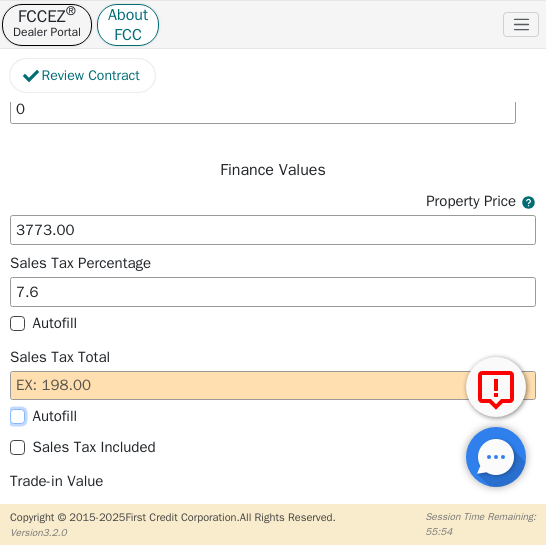 type on "7.60" 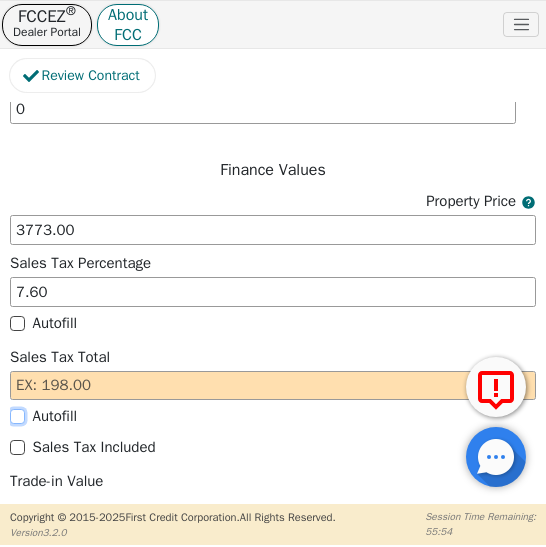 click on "Autofill" at bounding box center (17, 416) 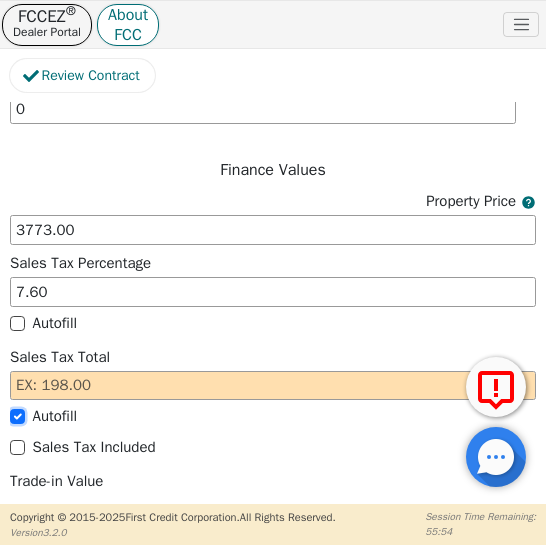 checkbox on "true" 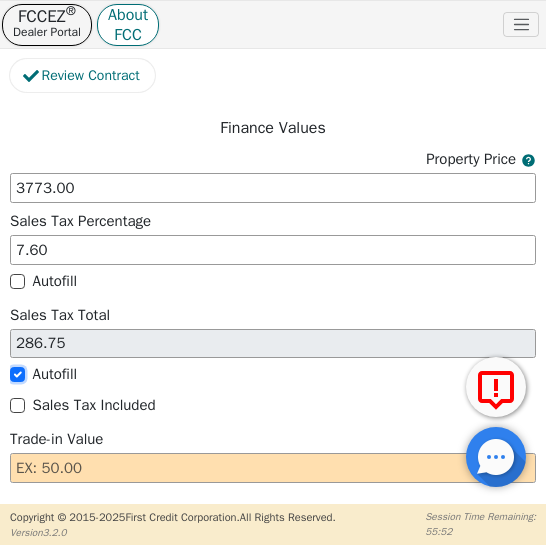 scroll, scrollTop: 2364, scrollLeft: 0, axis: vertical 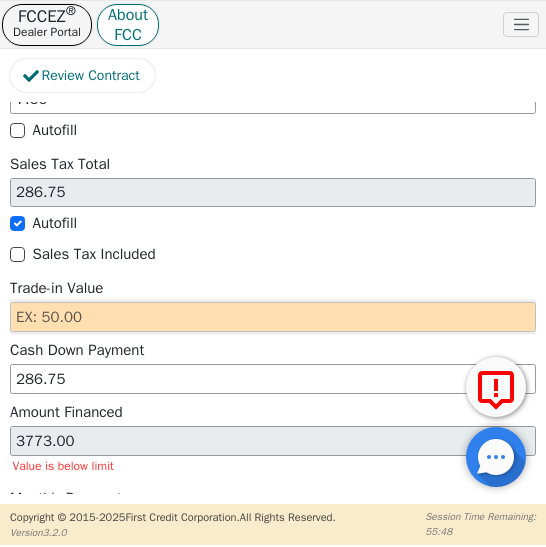 click at bounding box center [273, 317] 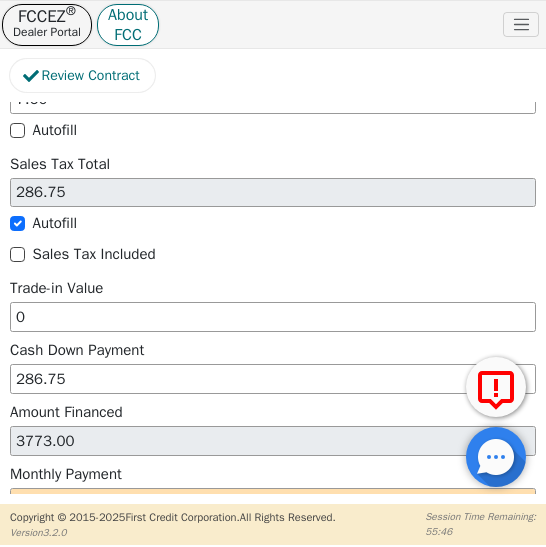 type on "0.00" 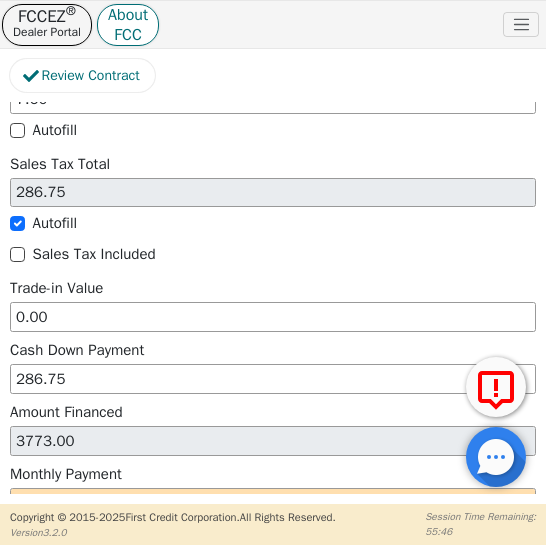click on "Sales Tax Included" at bounding box center [273, 254] 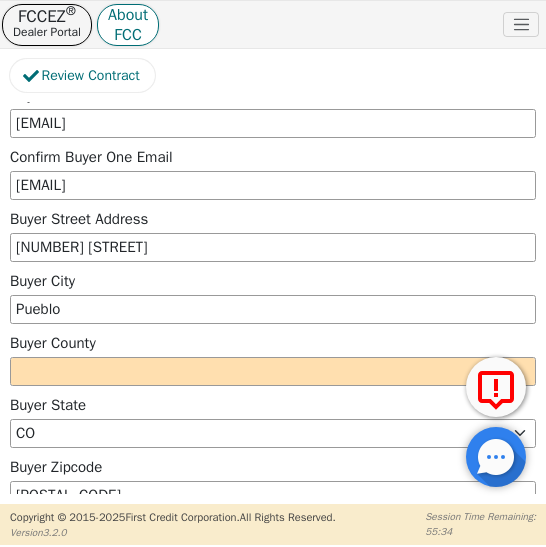 scroll, scrollTop: 1456, scrollLeft: 0, axis: vertical 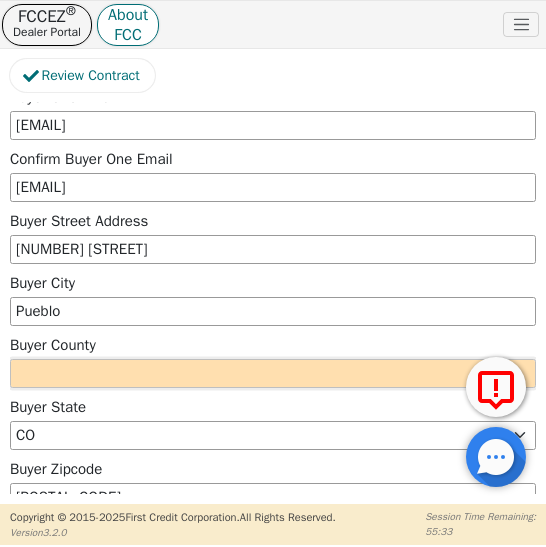click at bounding box center (273, 374) 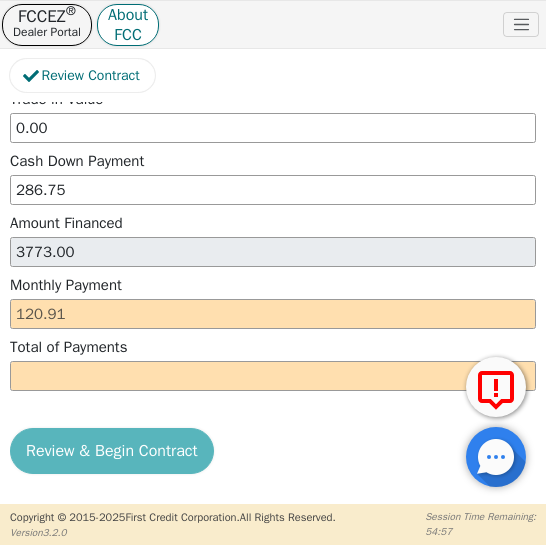 scroll, scrollTop: 2695, scrollLeft: 0, axis: vertical 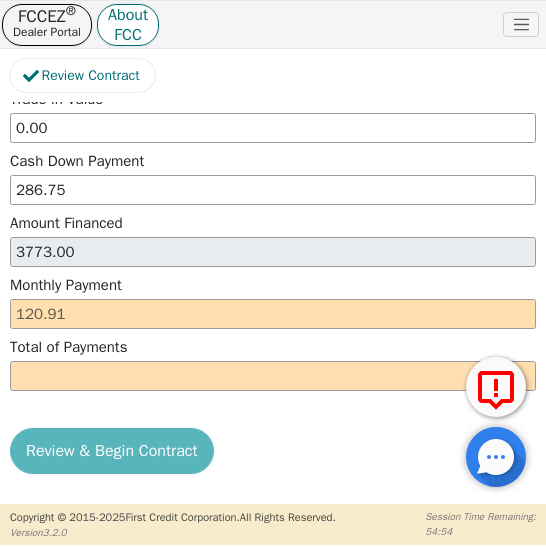 type on "Pueblo" 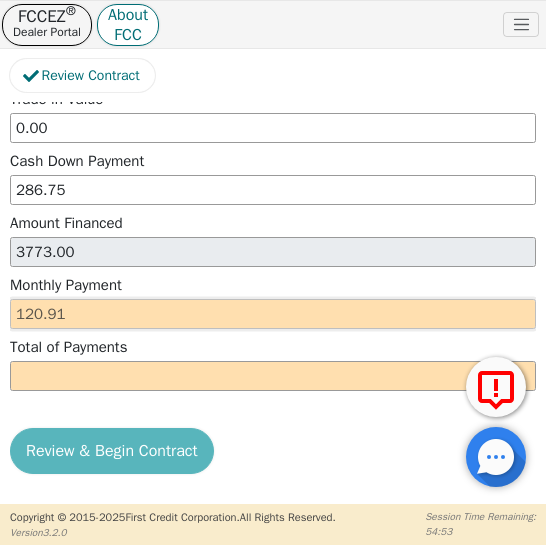 click at bounding box center [273, 314] 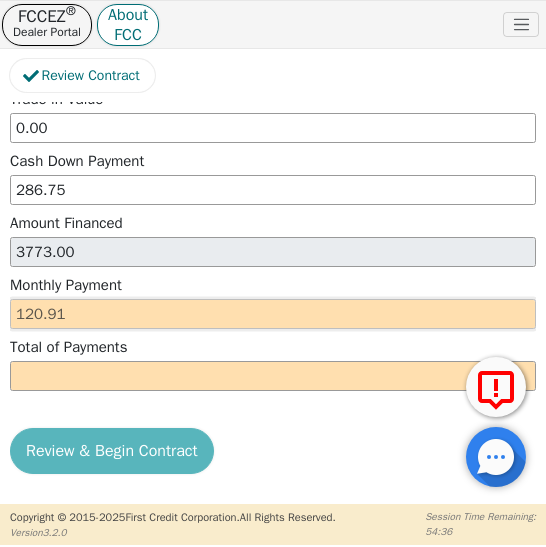 scroll, scrollTop: 2706, scrollLeft: 0, axis: vertical 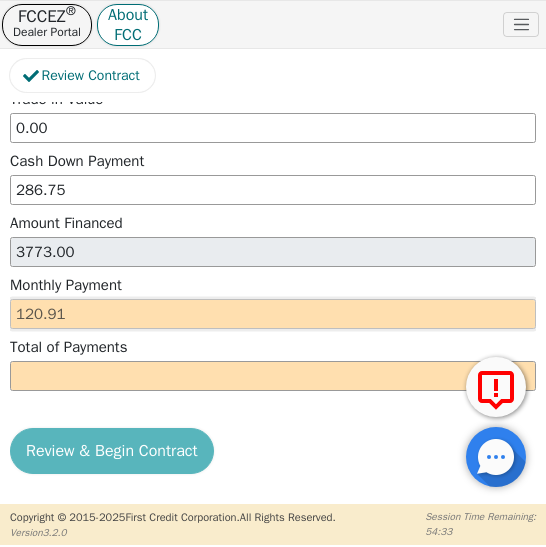 click at bounding box center [273, 314] 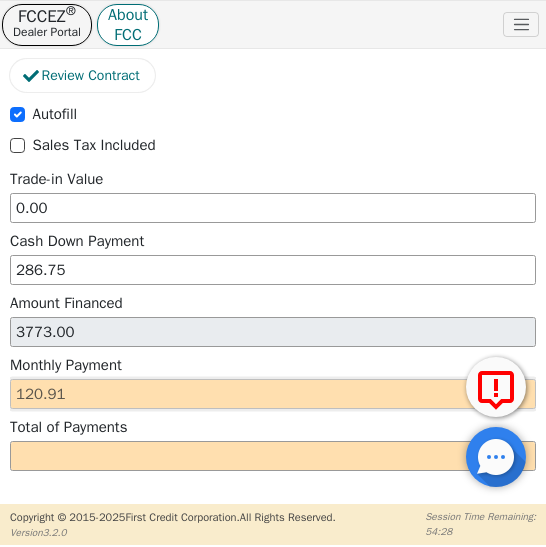 scroll, scrollTop: 2604, scrollLeft: 0, axis: vertical 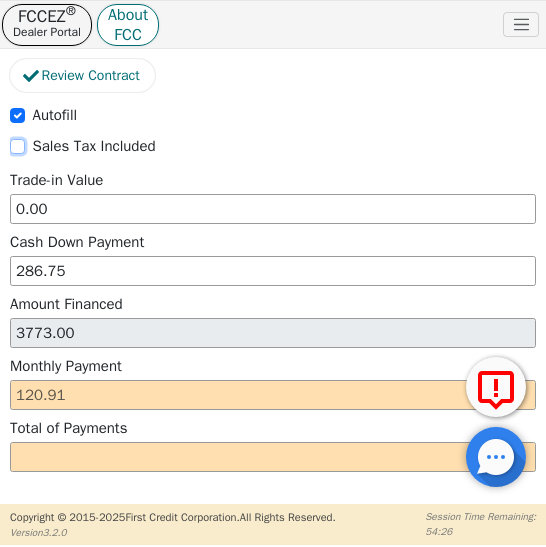 click on "Sales Tax Included" at bounding box center (17, 146) 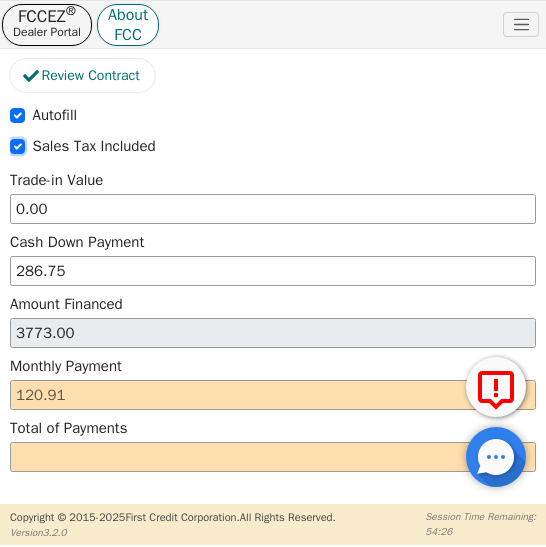 checkbox on "true" 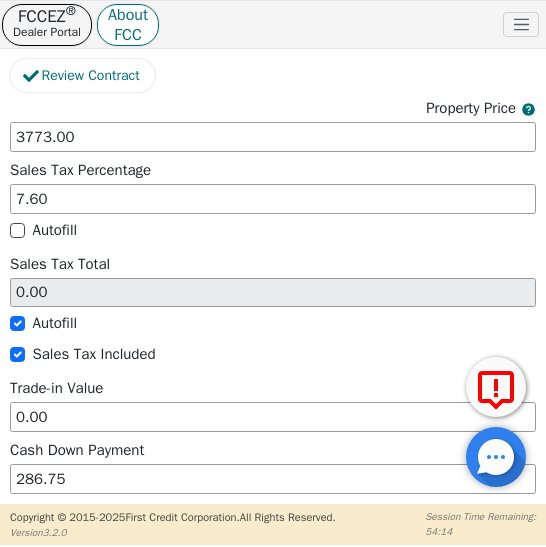 scroll, scrollTop: 2402, scrollLeft: 0, axis: vertical 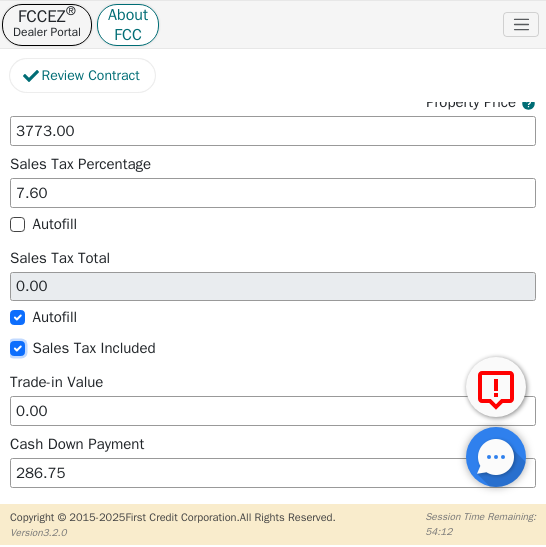 click on "Sales Tax Included" at bounding box center (17, 348) 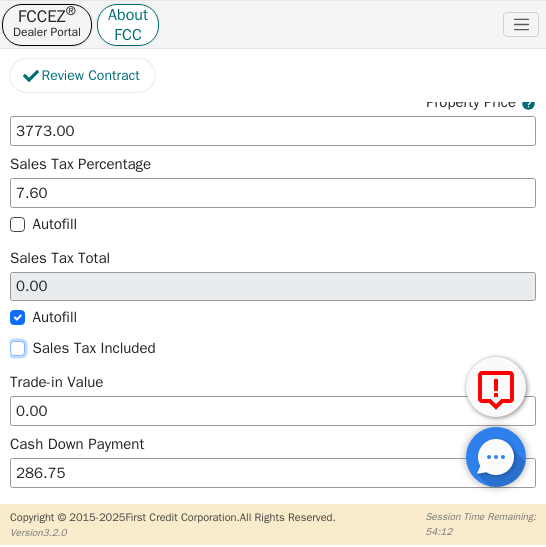 checkbox on "false" 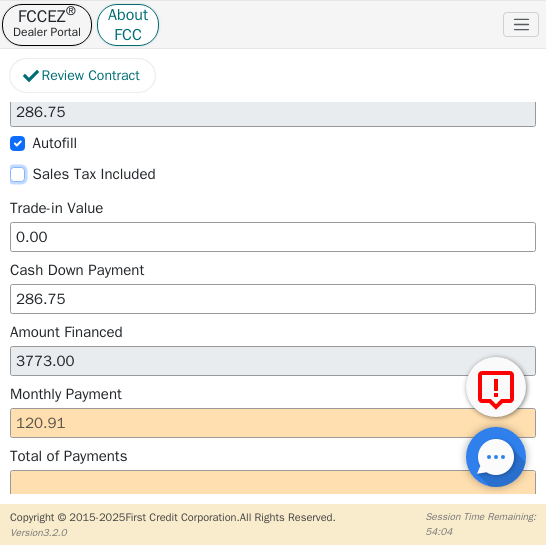 scroll, scrollTop: 2574, scrollLeft: 0, axis: vertical 